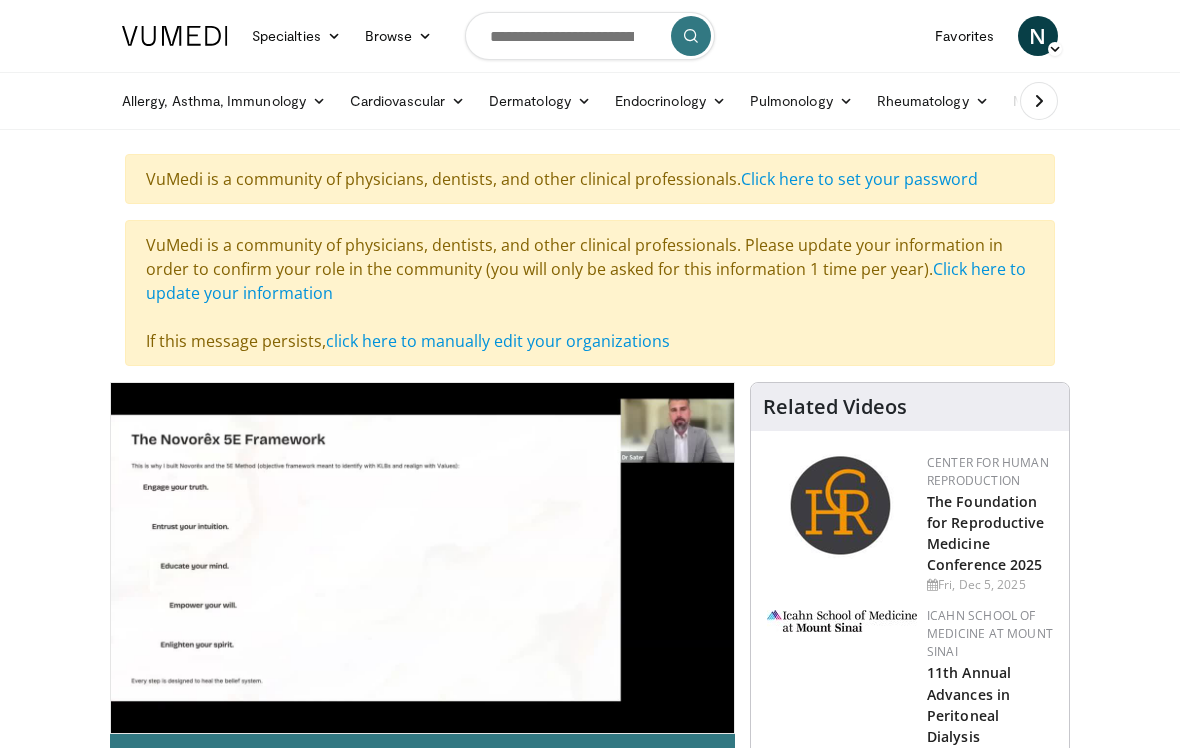 scroll, scrollTop: 0, scrollLeft: 0, axis: both 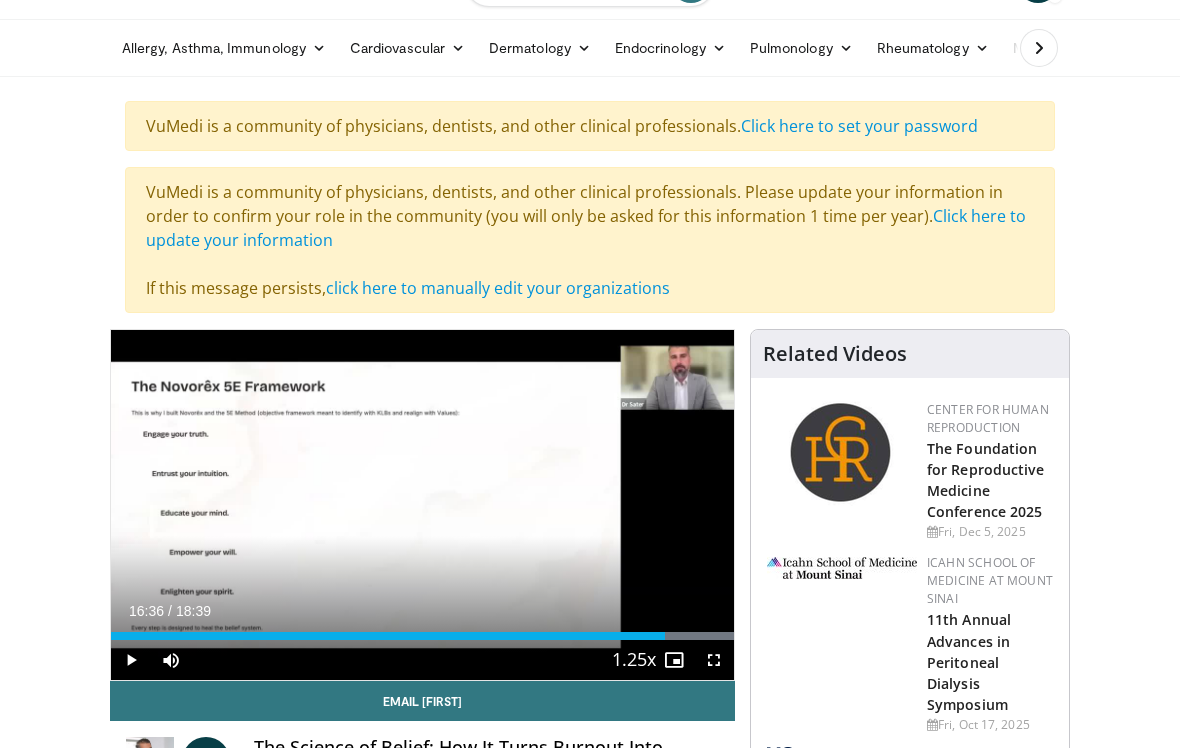 click on "VuMedi is a community of physicians, dentists, and other clinical professionals.
Please update your information in order to confirm your role in the community
(you will only be asked for this information 1 time per year).
Click here to update your information
If this message persists,
click here to manually edit your organizations" at bounding box center (590, 240) 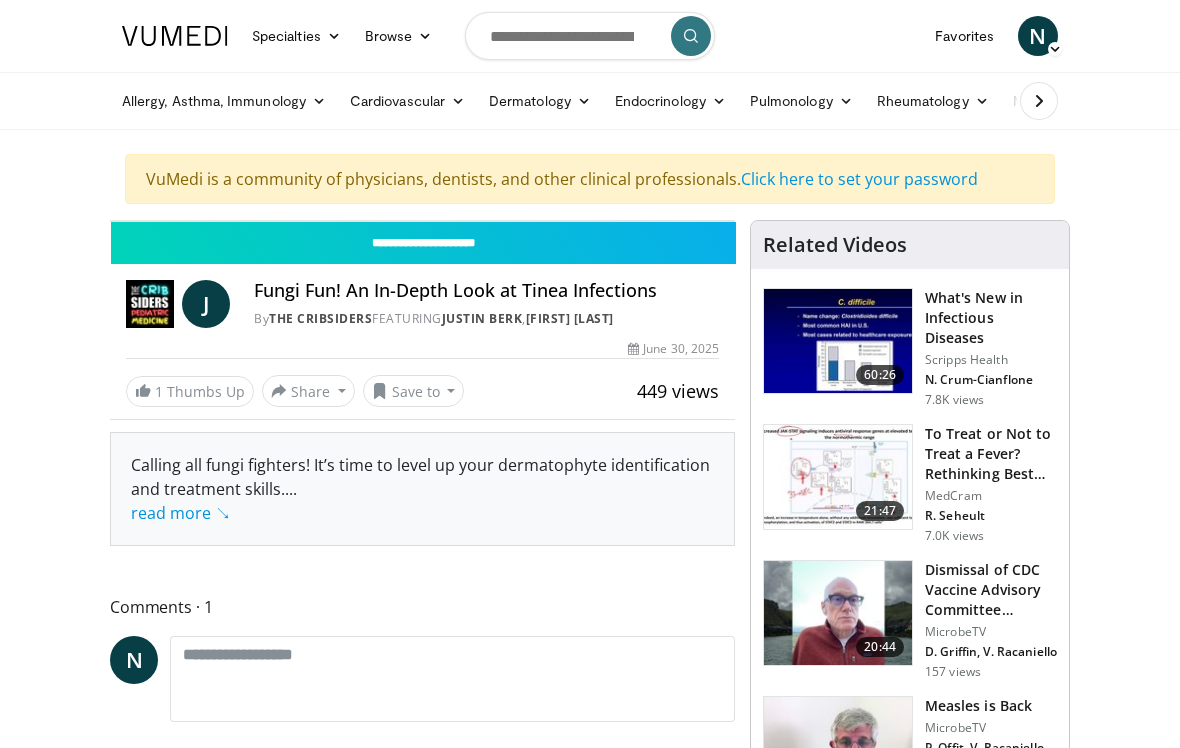 scroll, scrollTop: 0, scrollLeft: 0, axis: both 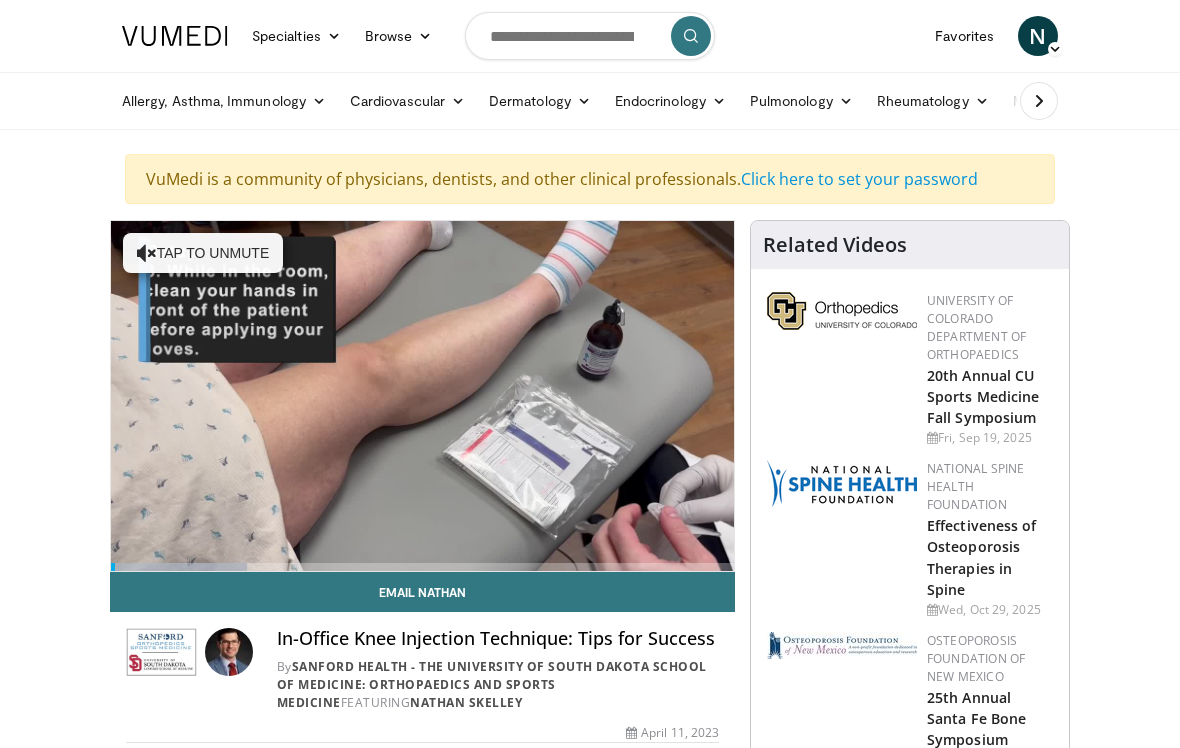 click on "Email
Nathan" at bounding box center [422, 592] 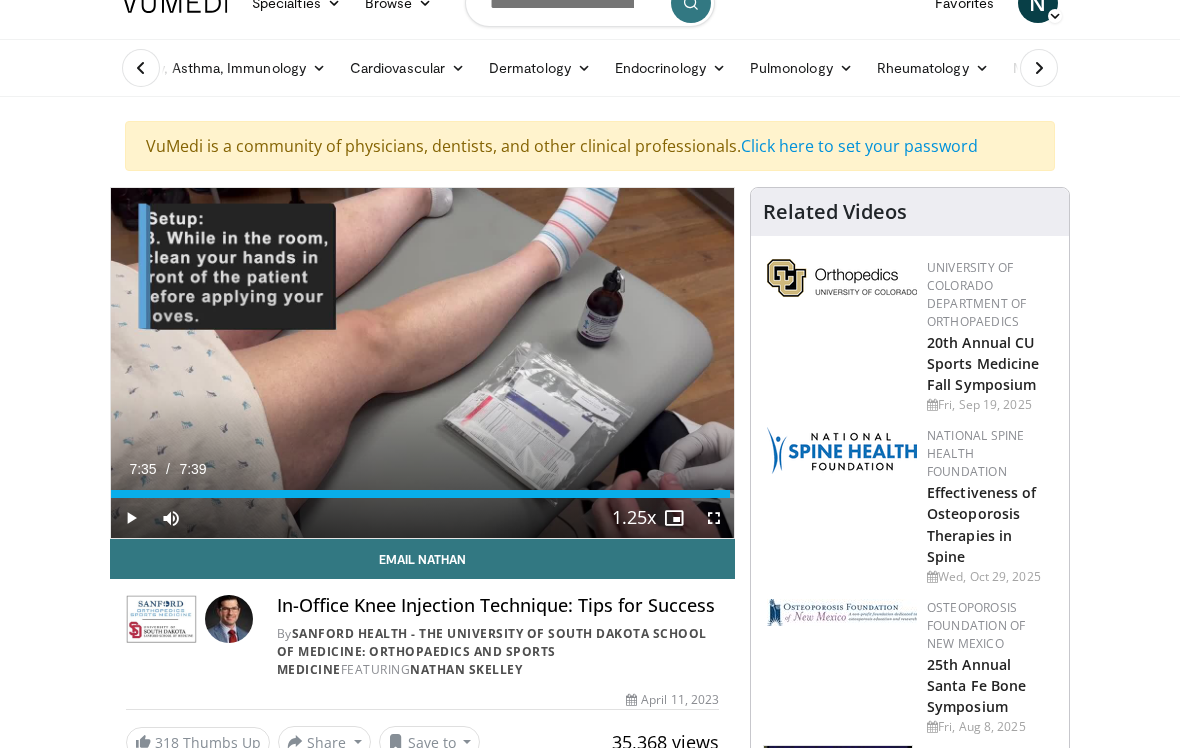 scroll, scrollTop: 0, scrollLeft: 0, axis: both 